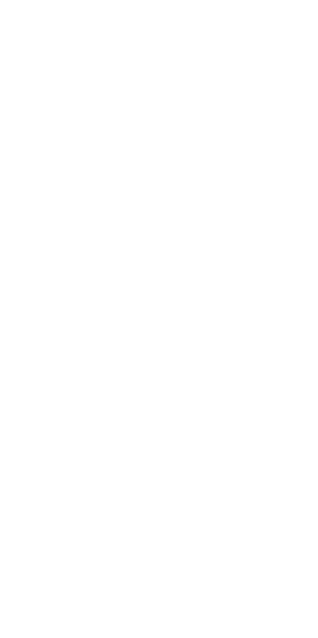 scroll, scrollTop: 0, scrollLeft: 0, axis: both 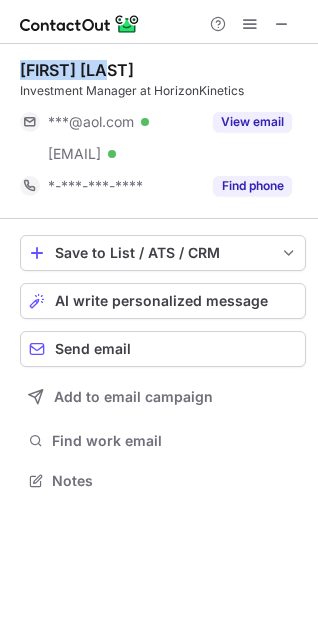 drag, startPoint x: 125, startPoint y: 60, endPoint x: 9, endPoint y: 71, distance: 116.520386 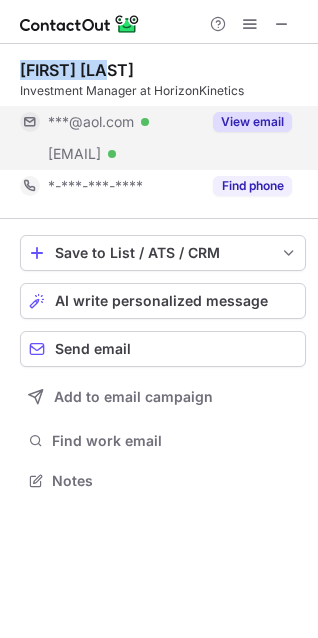 click on "View email" at bounding box center (252, 122) 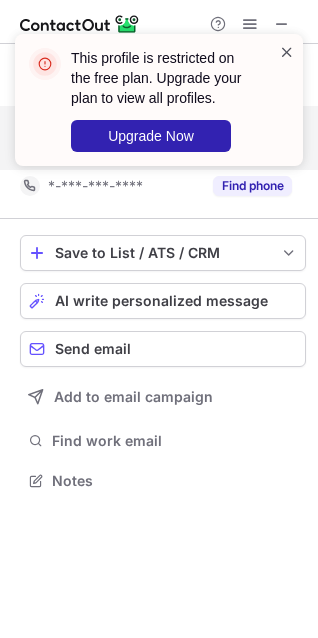 click at bounding box center [287, 52] 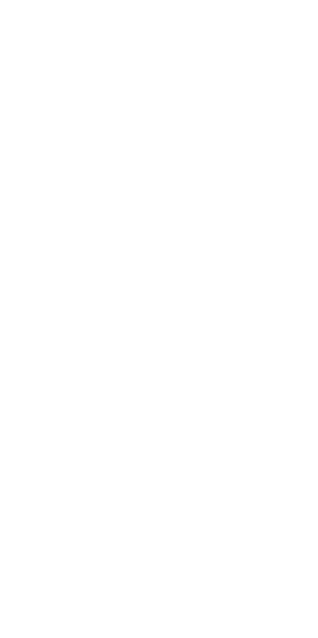 scroll, scrollTop: 0, scrollLeft: 0, axis: both 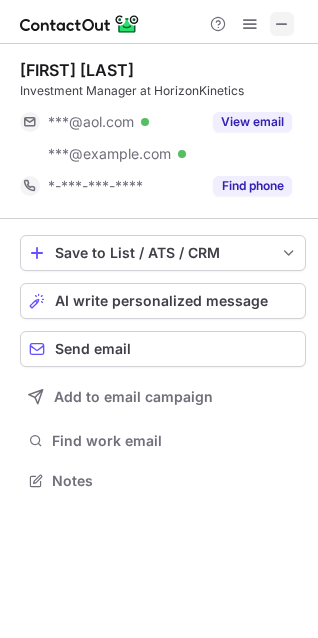 click at bounding box center (282, 24) 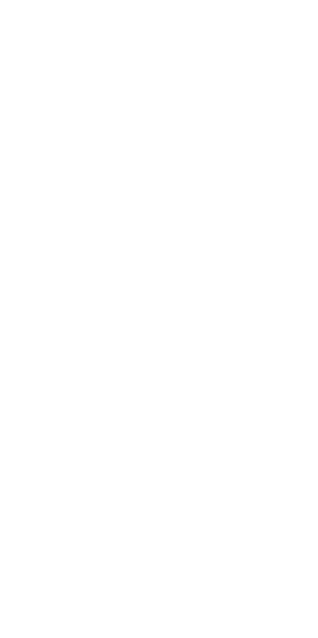 scroll, scrollTop: 0, scrollLeft: 0, axis: both 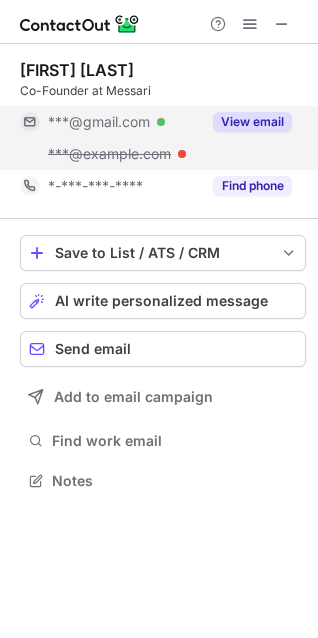 click on "View email" at bounding box center [252, 122] 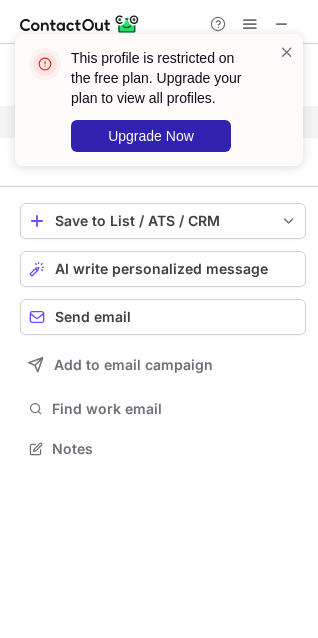 scroll, scrollTop: 435, scrollLeft: 318, axis: both 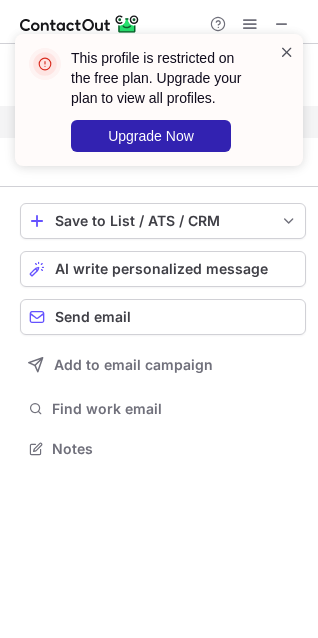 click at bounding box center (287, 52) 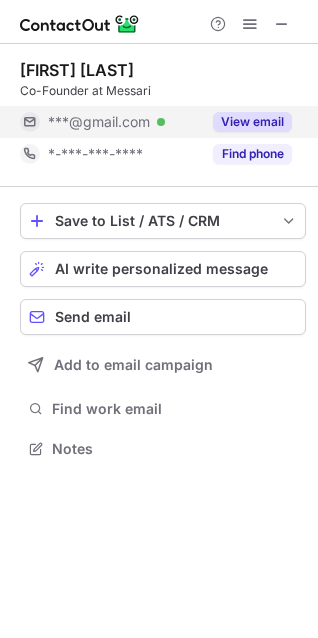 click at bounding box center [282, 24] 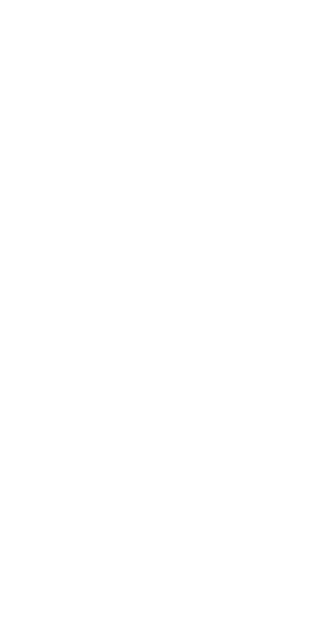 scroll, scrollTop: 0, scrollLeft: 0, axis: both 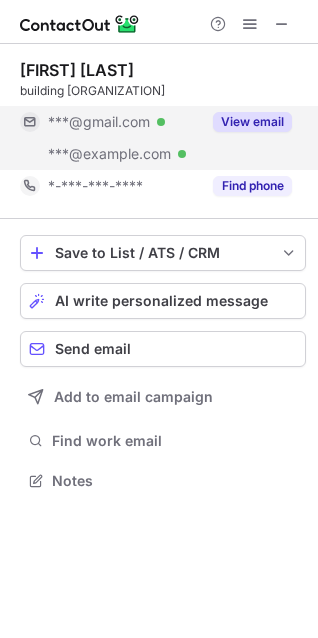 click on "View email" at bounding box center [252, 122] 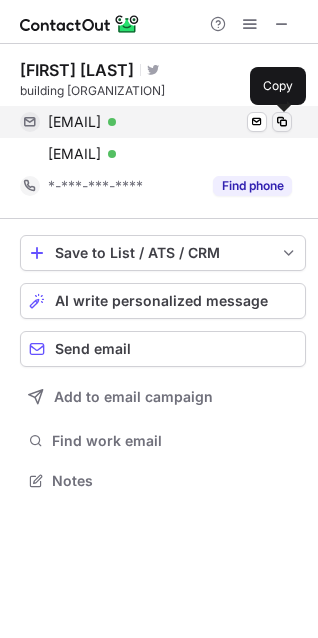 click at bounding box center [282, 122] 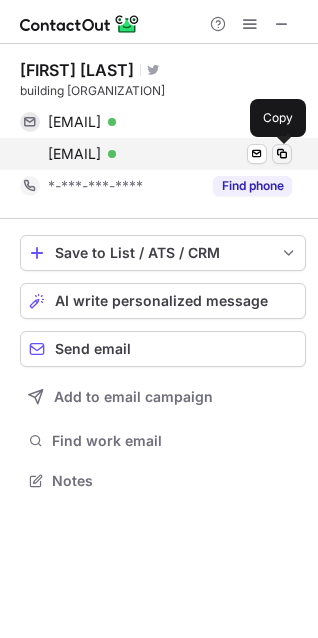 click at bounding box center [282, 154] 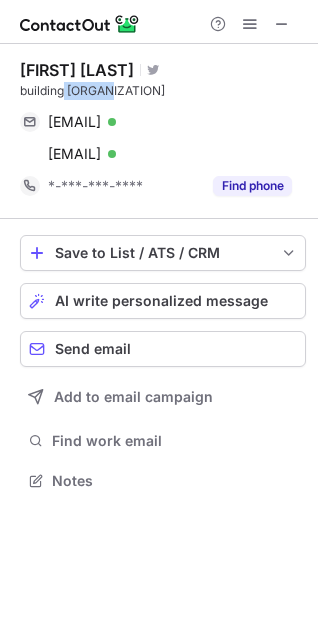 drag, startPoint x: 115, startPoint y: 89, endPoint x: 66, endPoint y: 93, distance: 49.162994 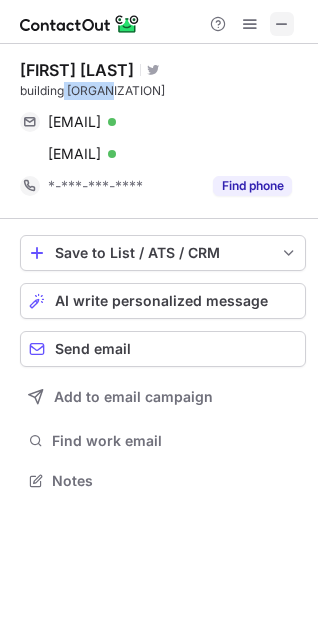 click at bounding box center (282, 24) 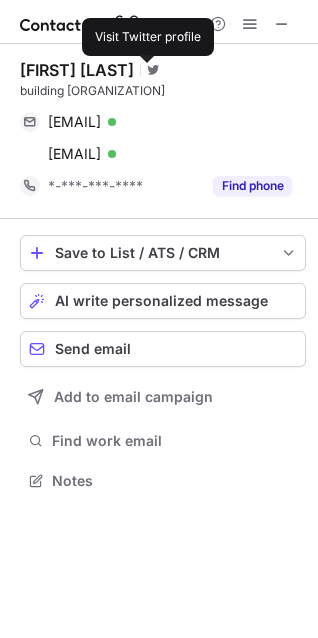 click at bounding box center (153, 70) 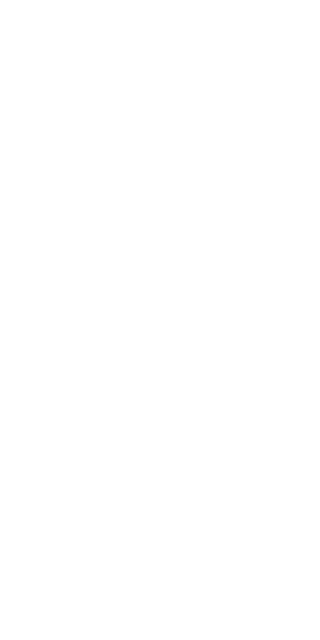 scroll, scrollTop: 0, scrollLeft: 0, axis: both 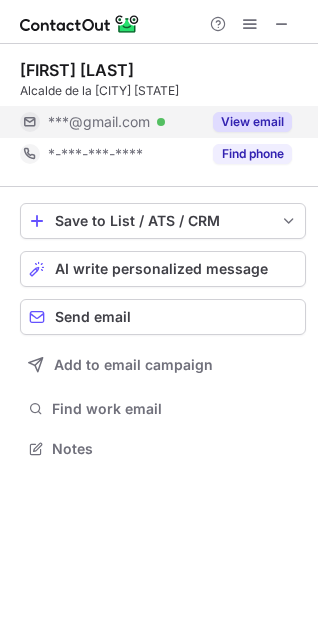 click on "View email" at bounding box center (252, 122) 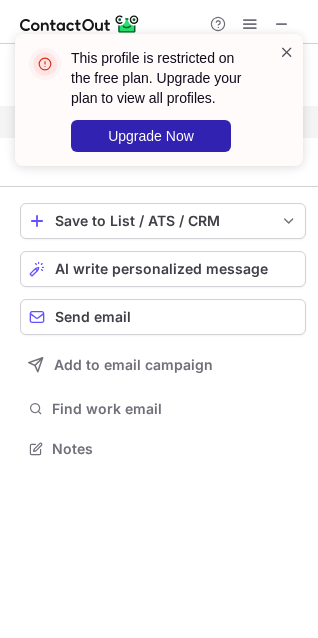click at bounding box center (287, 52) 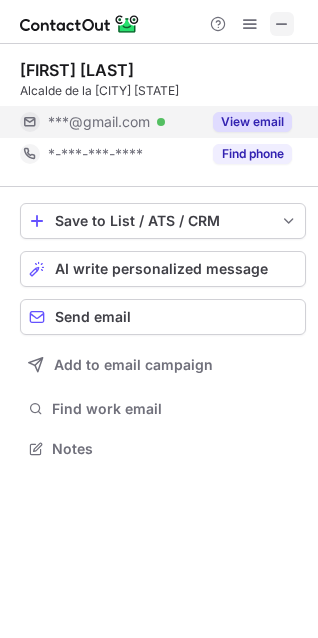 click at bounding box center [282, 24] 